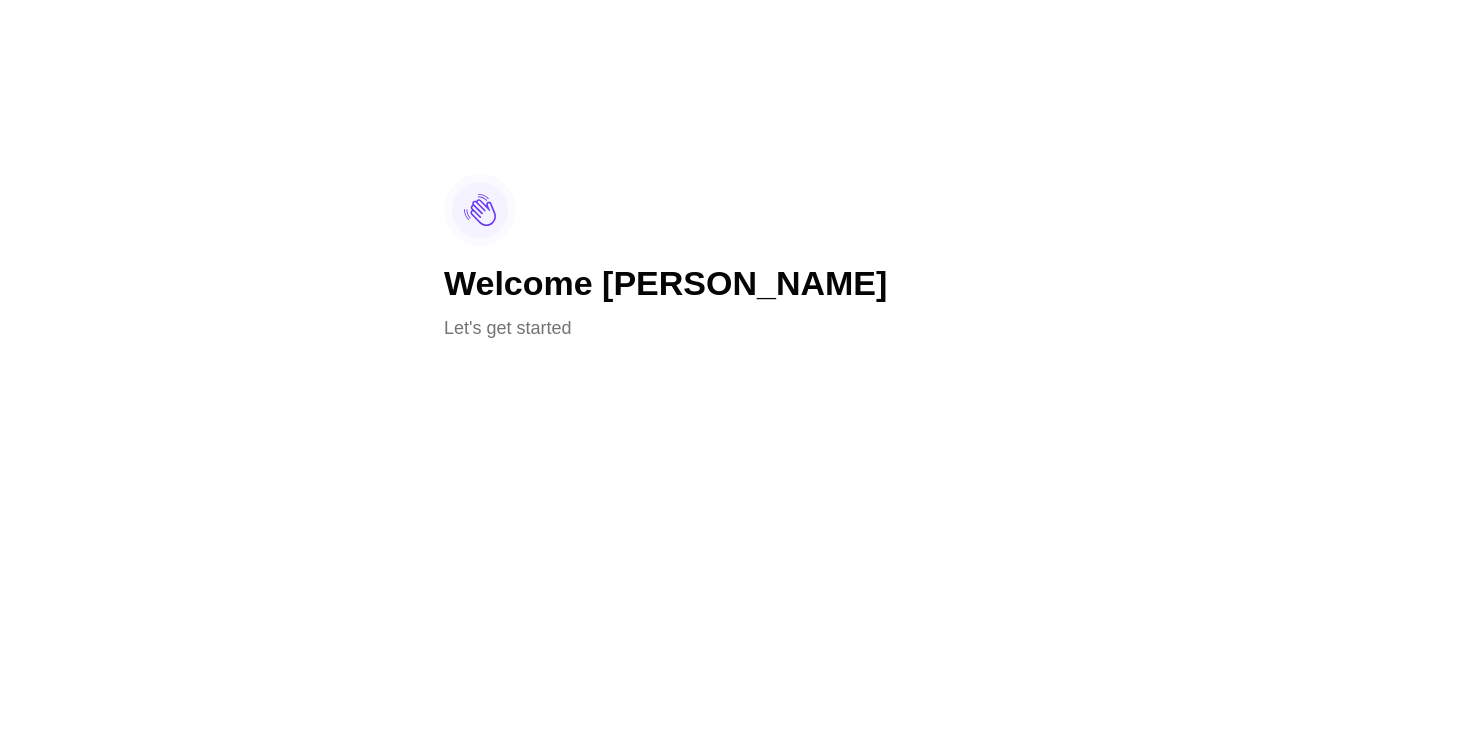 scroll, scrollTop: 0, scrollLeft: 0, axis: both 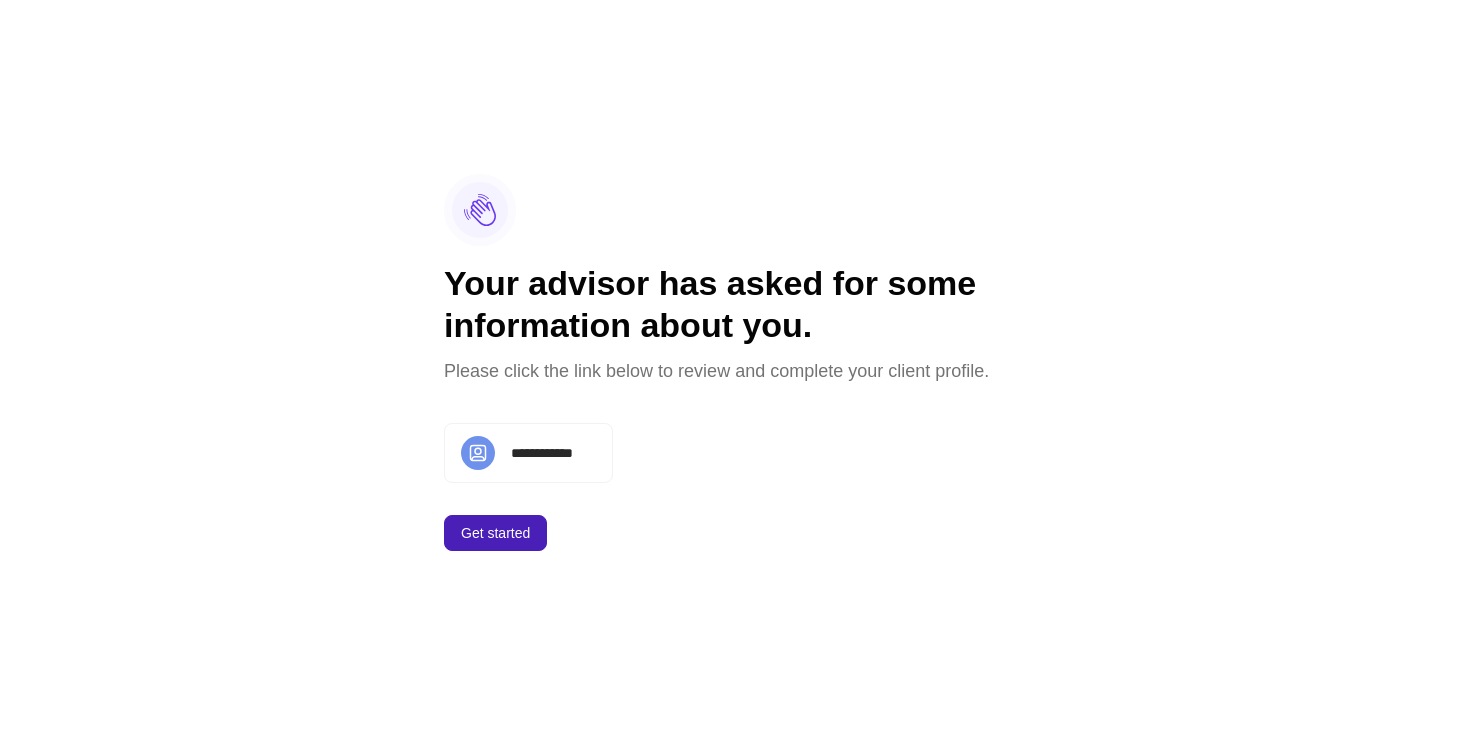 click on "Get started" at bounding box center [495, 533] 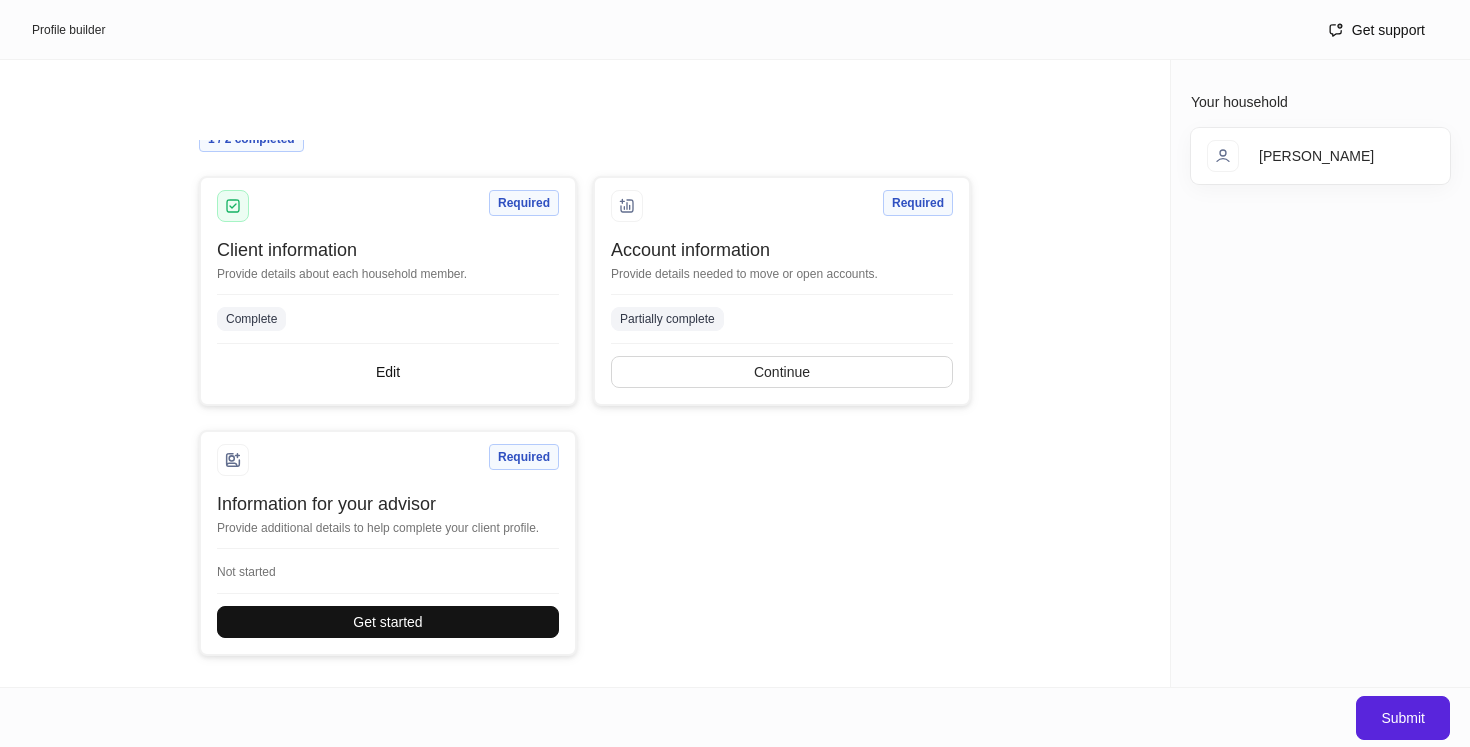 scroll, scrollTop: 143, scrollLeft: 0, axis: vertical 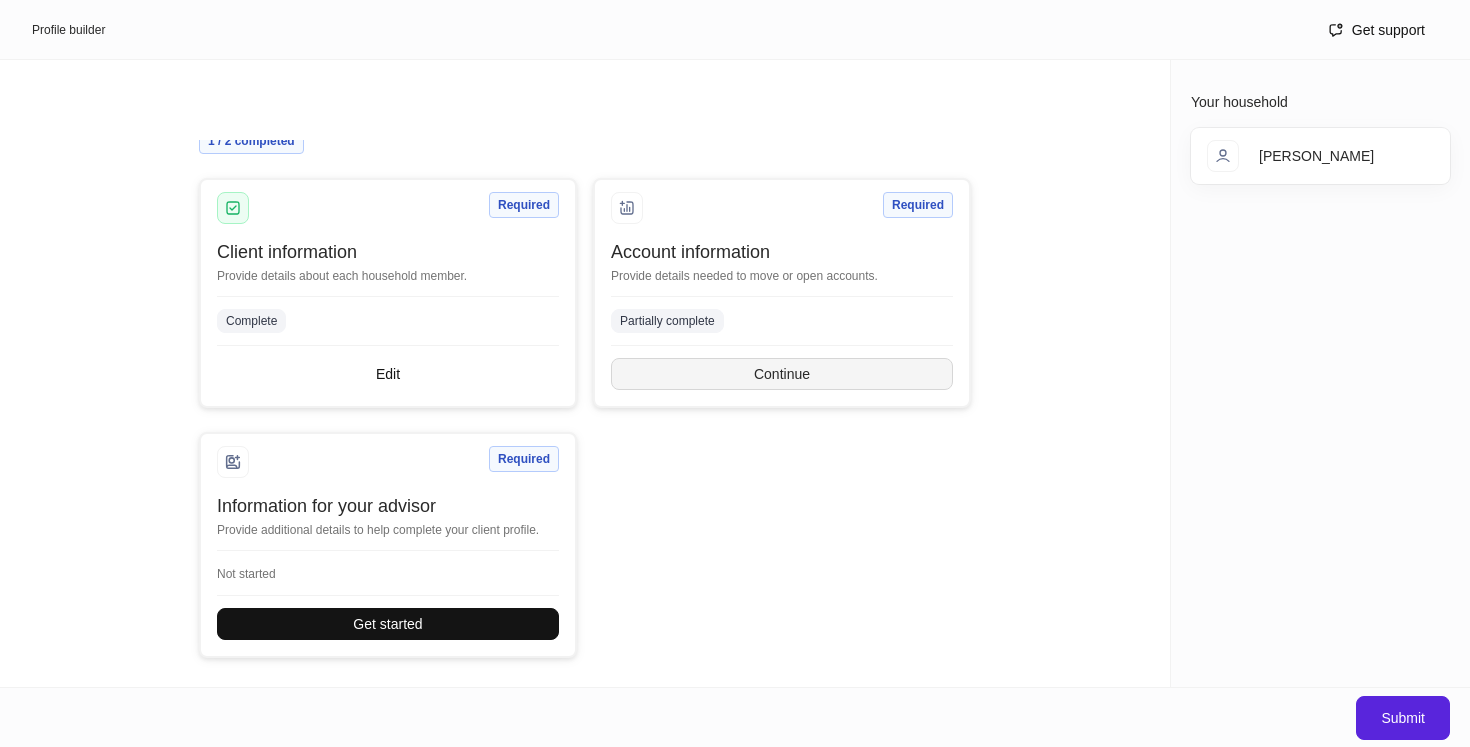 click on "Continue" at bounding box center [782, 374] 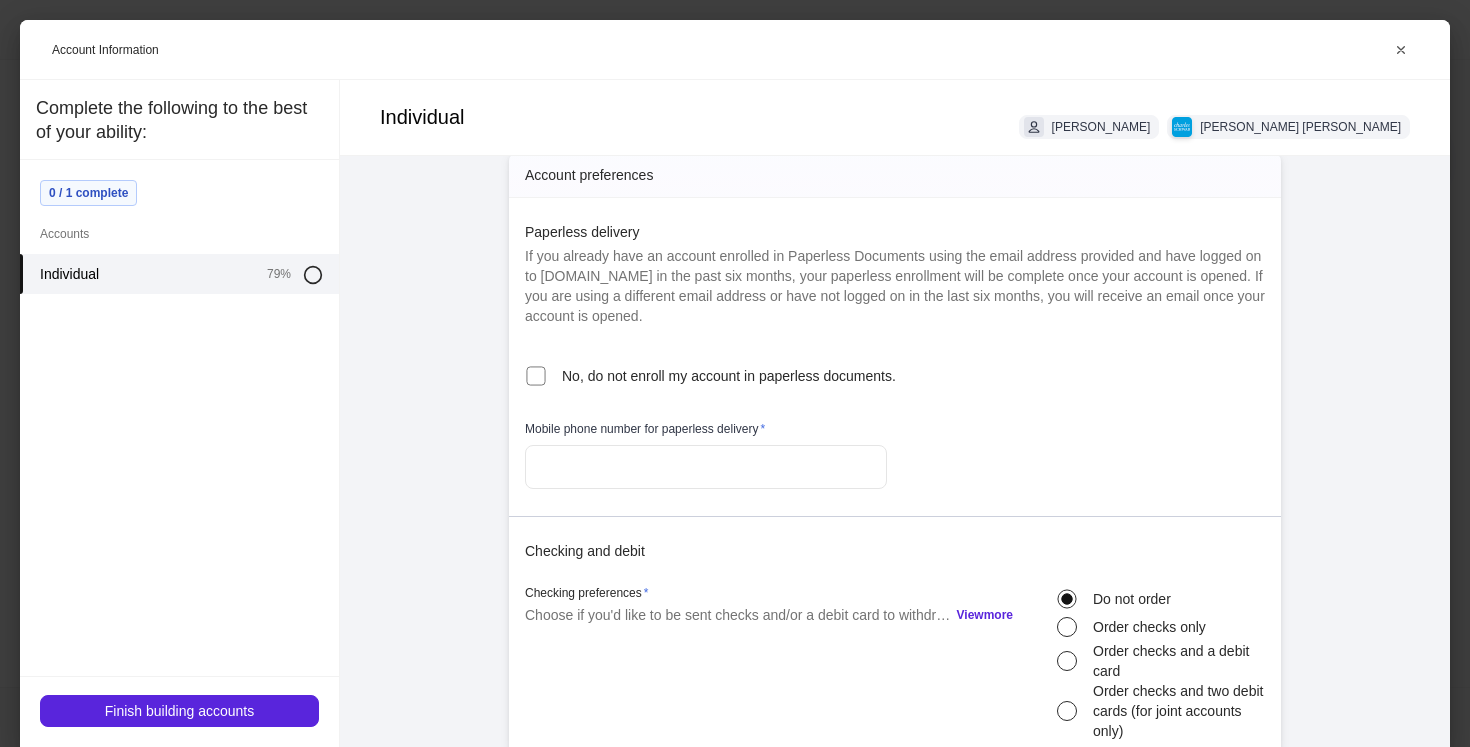 scroll, scrollTop: 352, scrollLeft: 0, axis: vertical 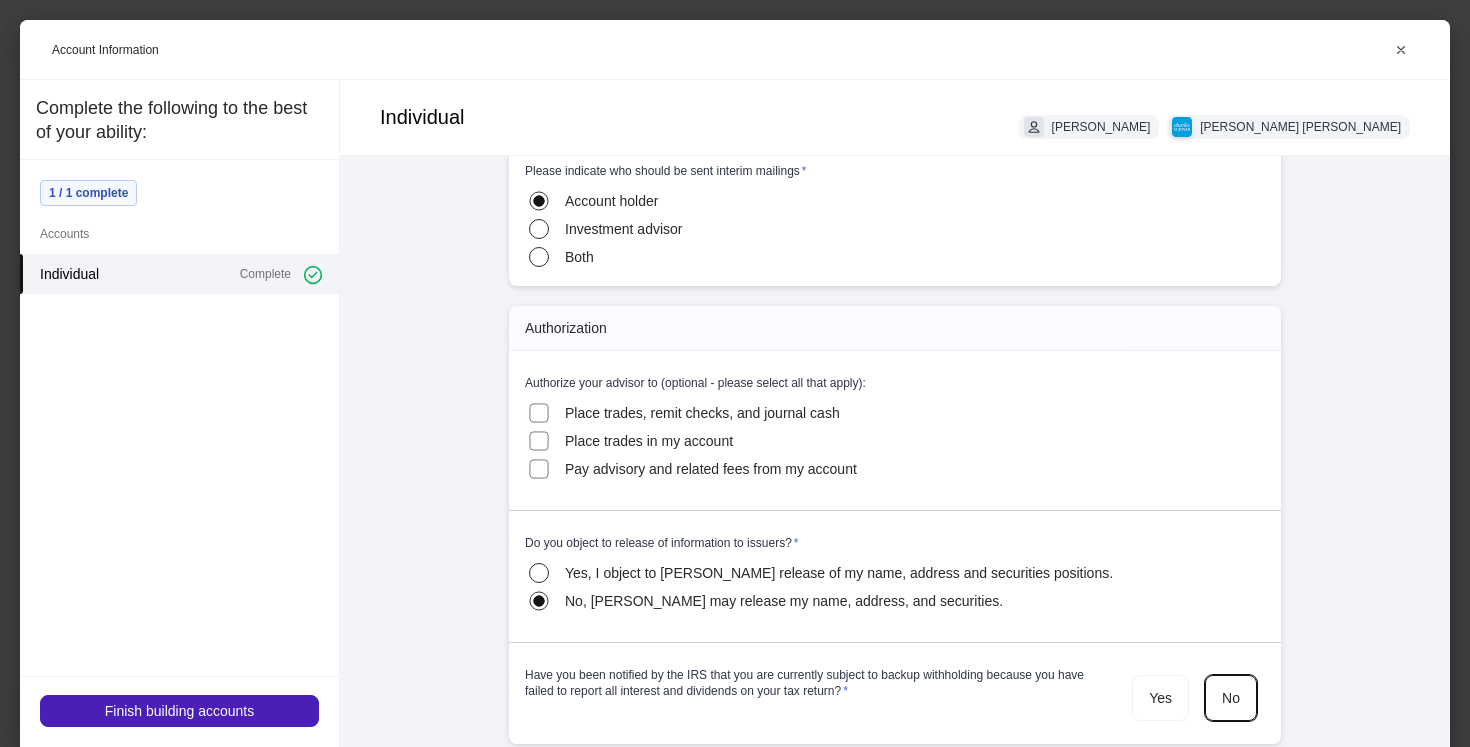 click on "Finish building accounts" at bounding box center [179, 711] 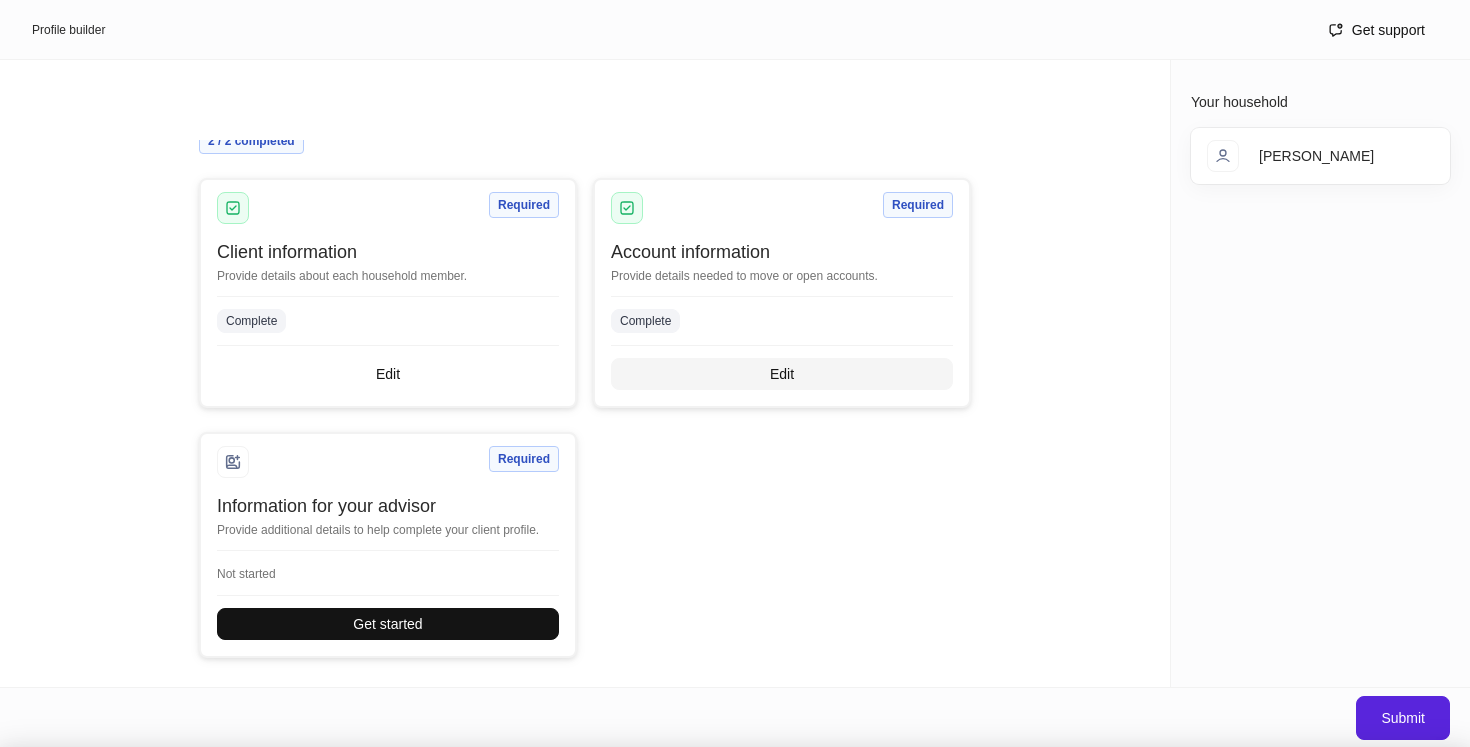 scroll, scrollTop: 1402, scrollLeft: 0, axis: vertical 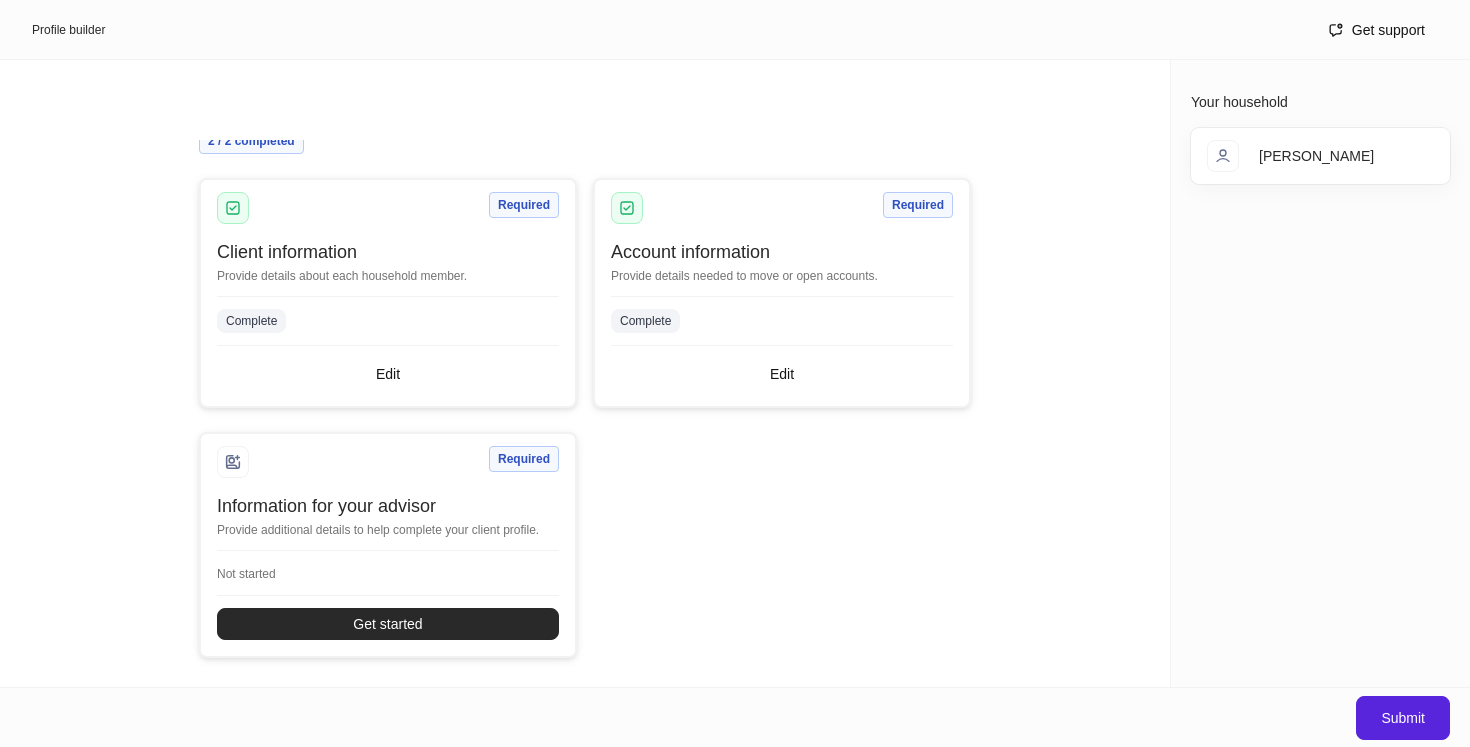 click on "Get started" at bounding box center [387, 624] 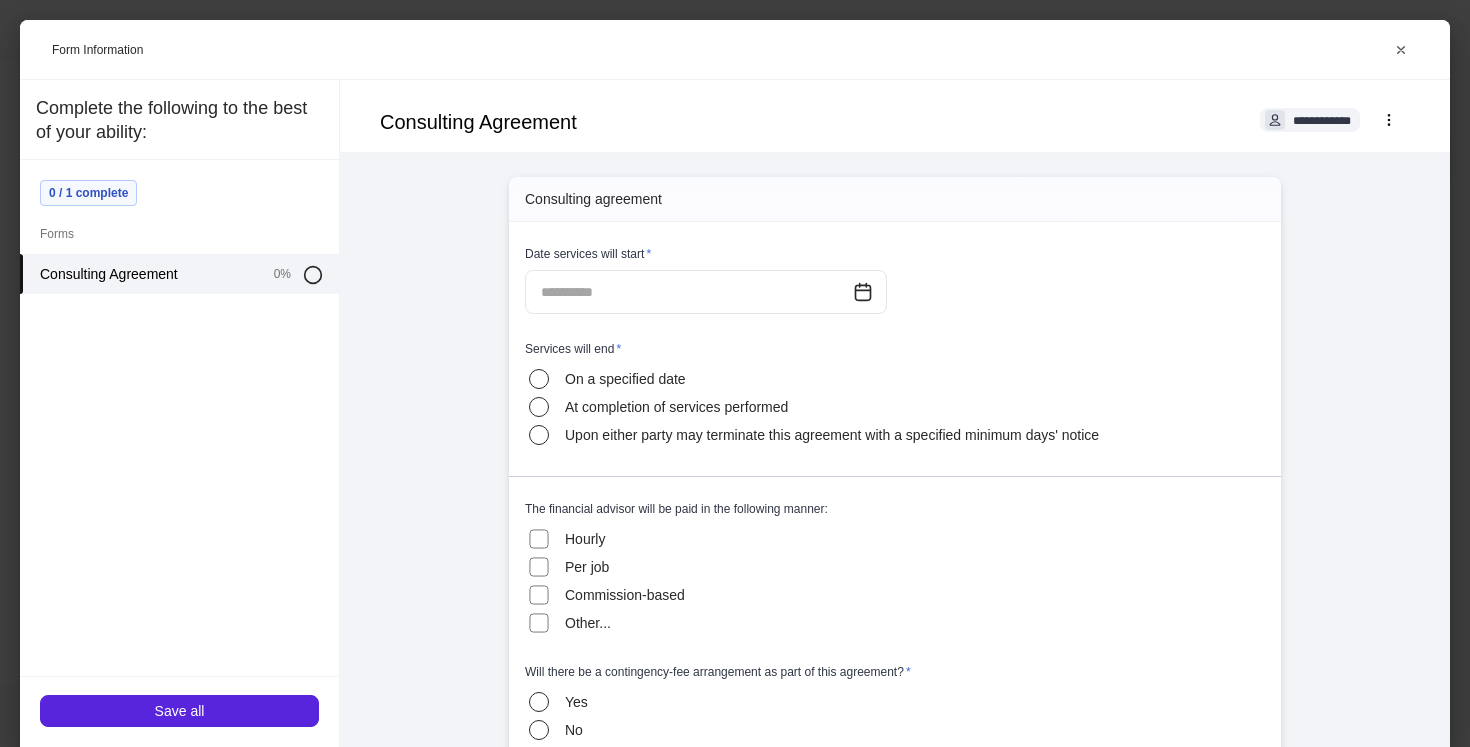 click at bounding box center [689, 292] 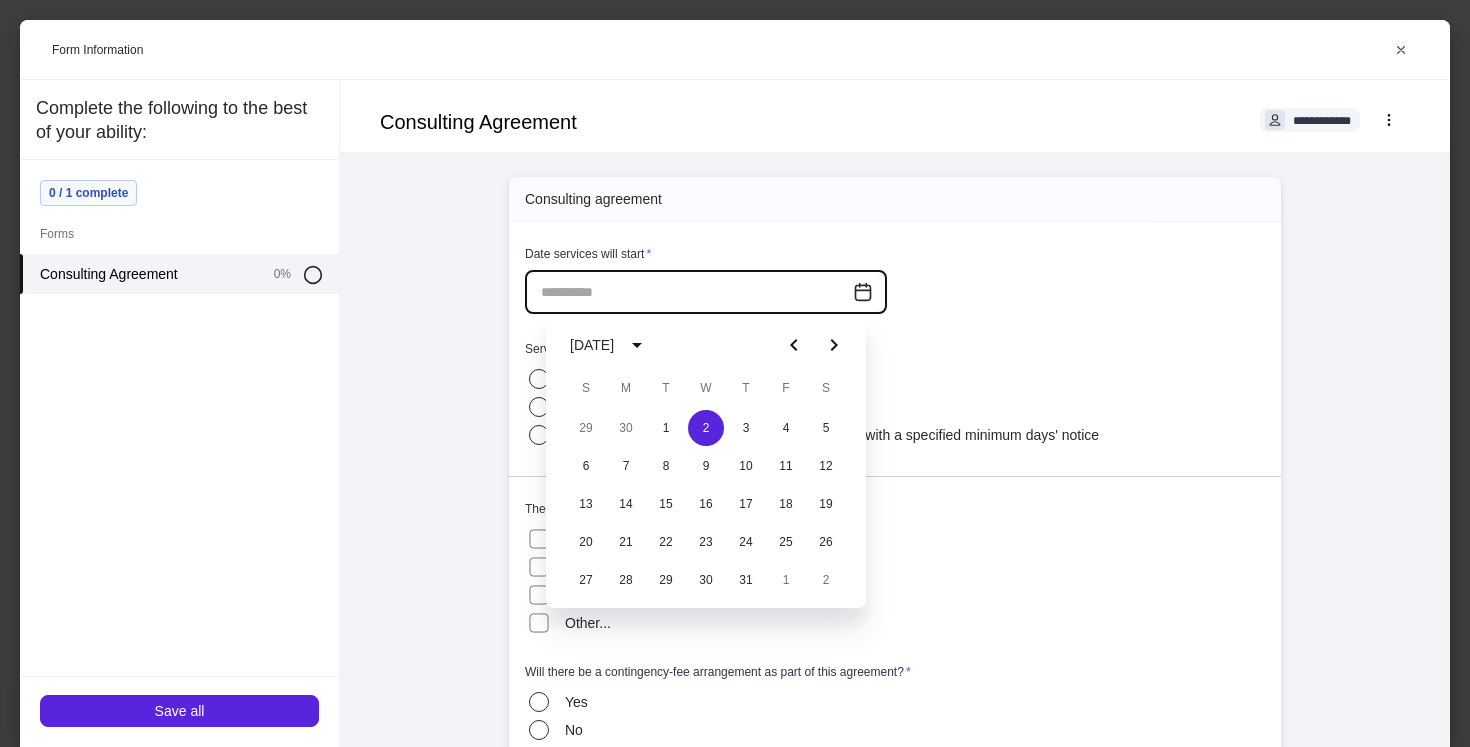click 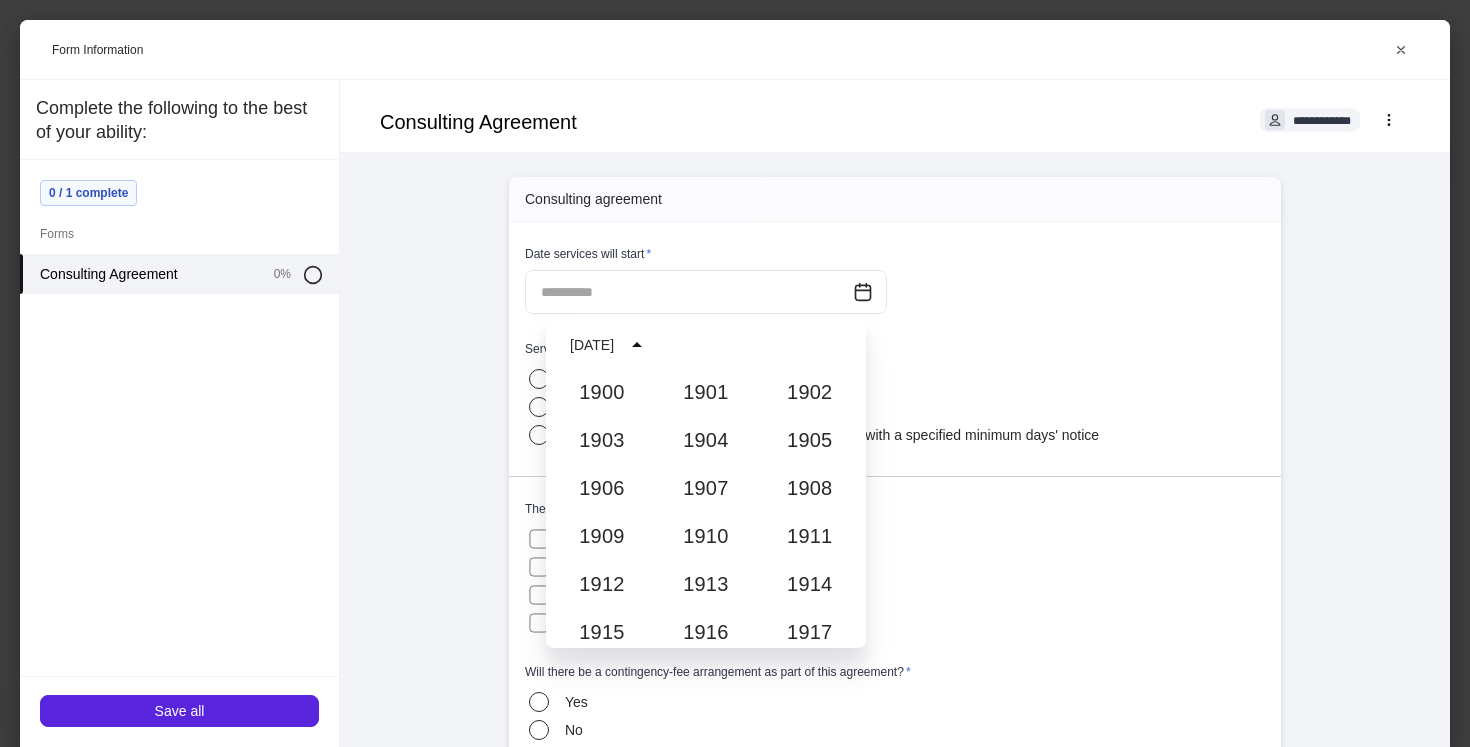 scroll, scrollTop: 1852, scrollLeft: 0, axis: vertical 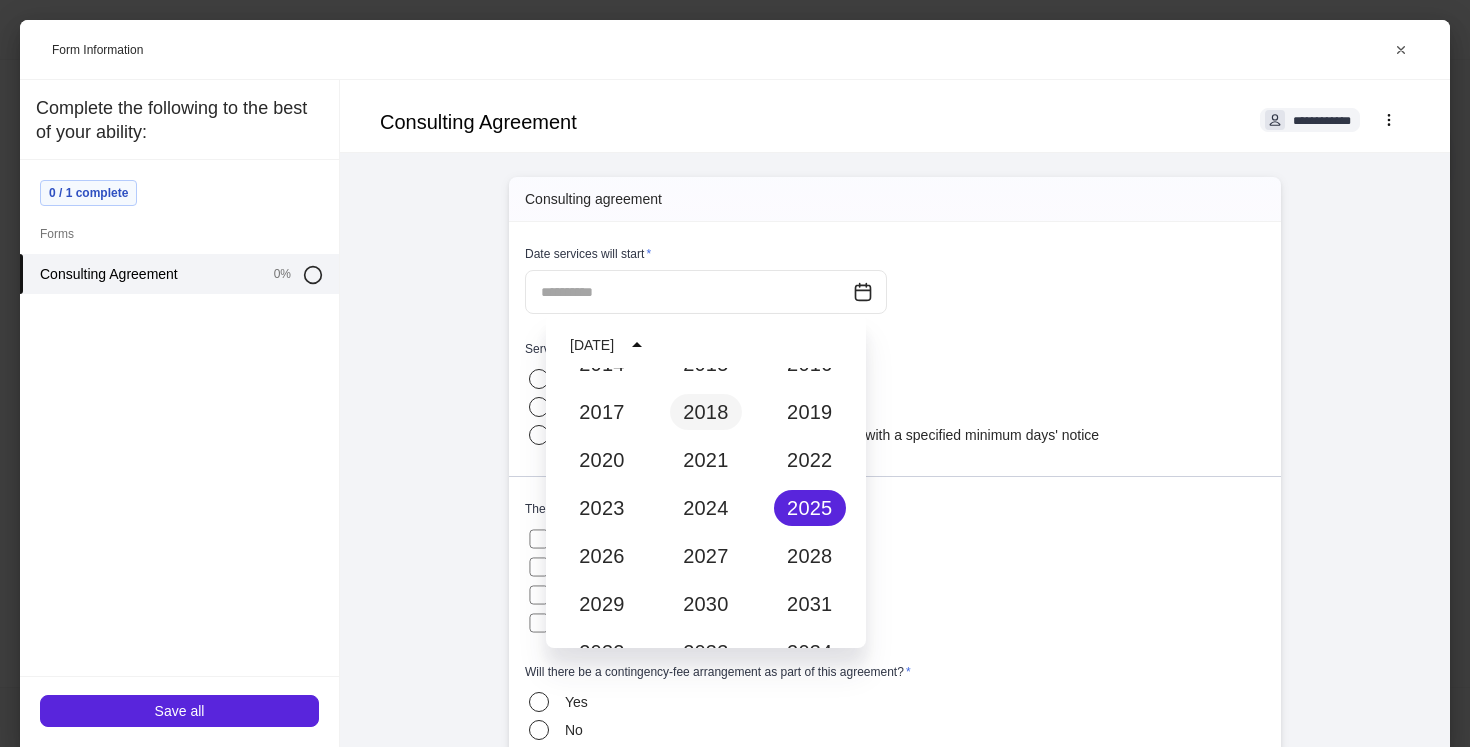 click on "2018" at bounding box center [706, 412] 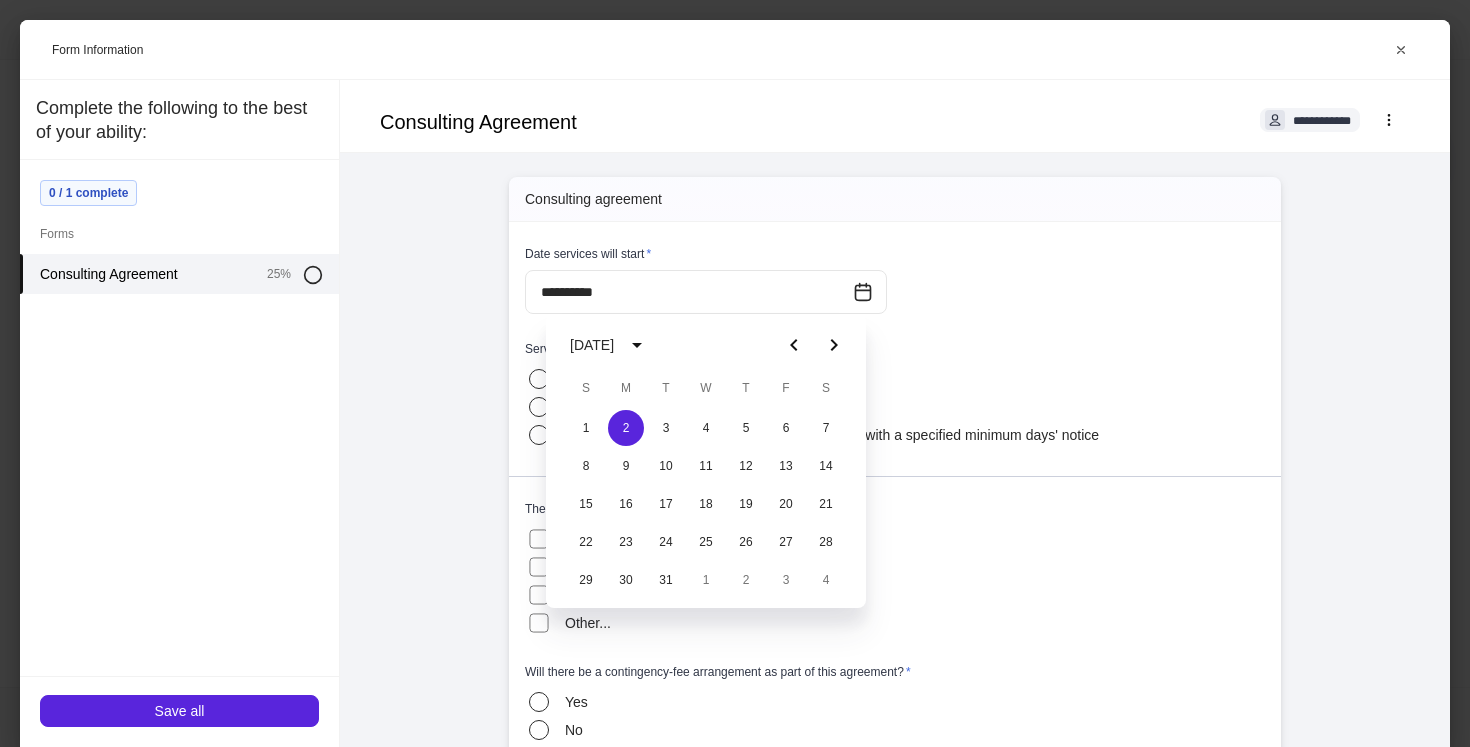 type on "**********" 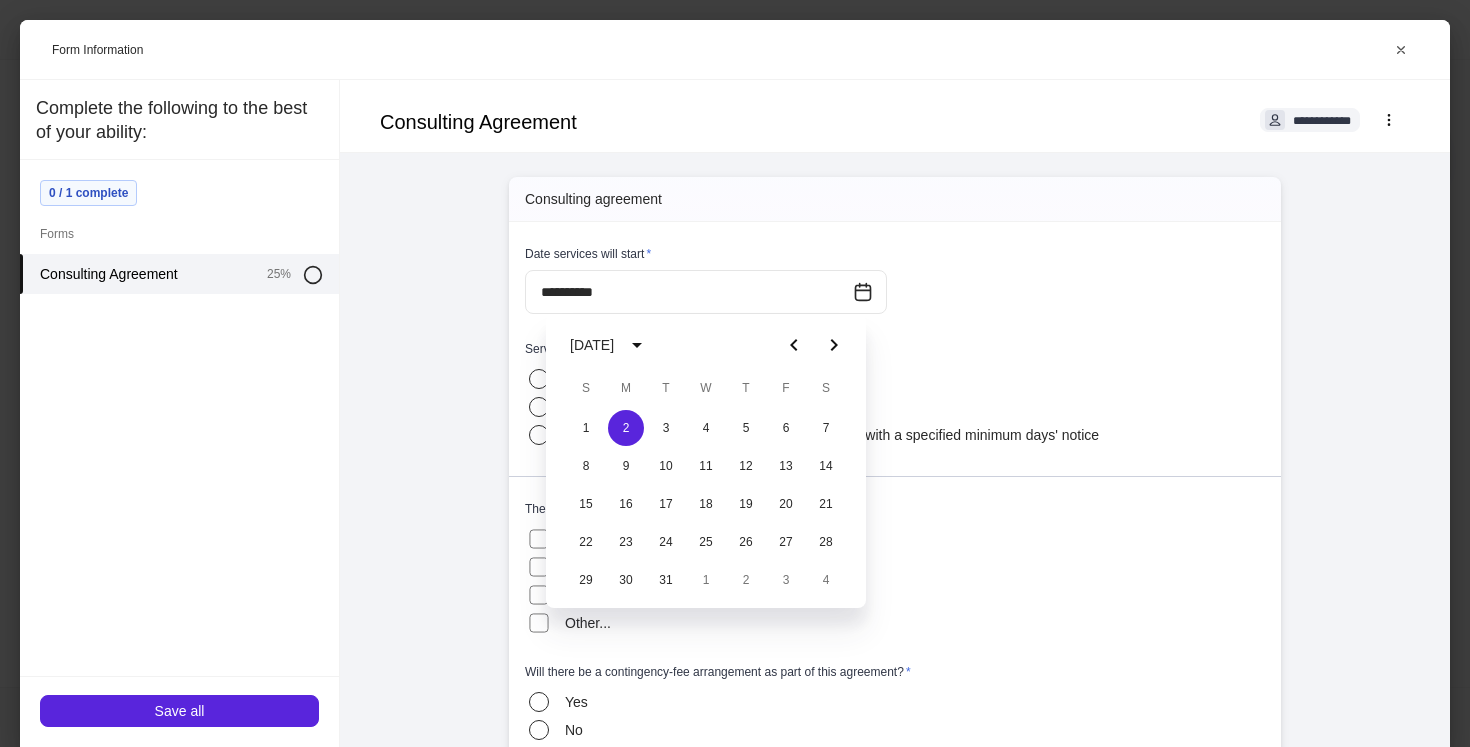 click on "**********" at bounding box center [689, 292] 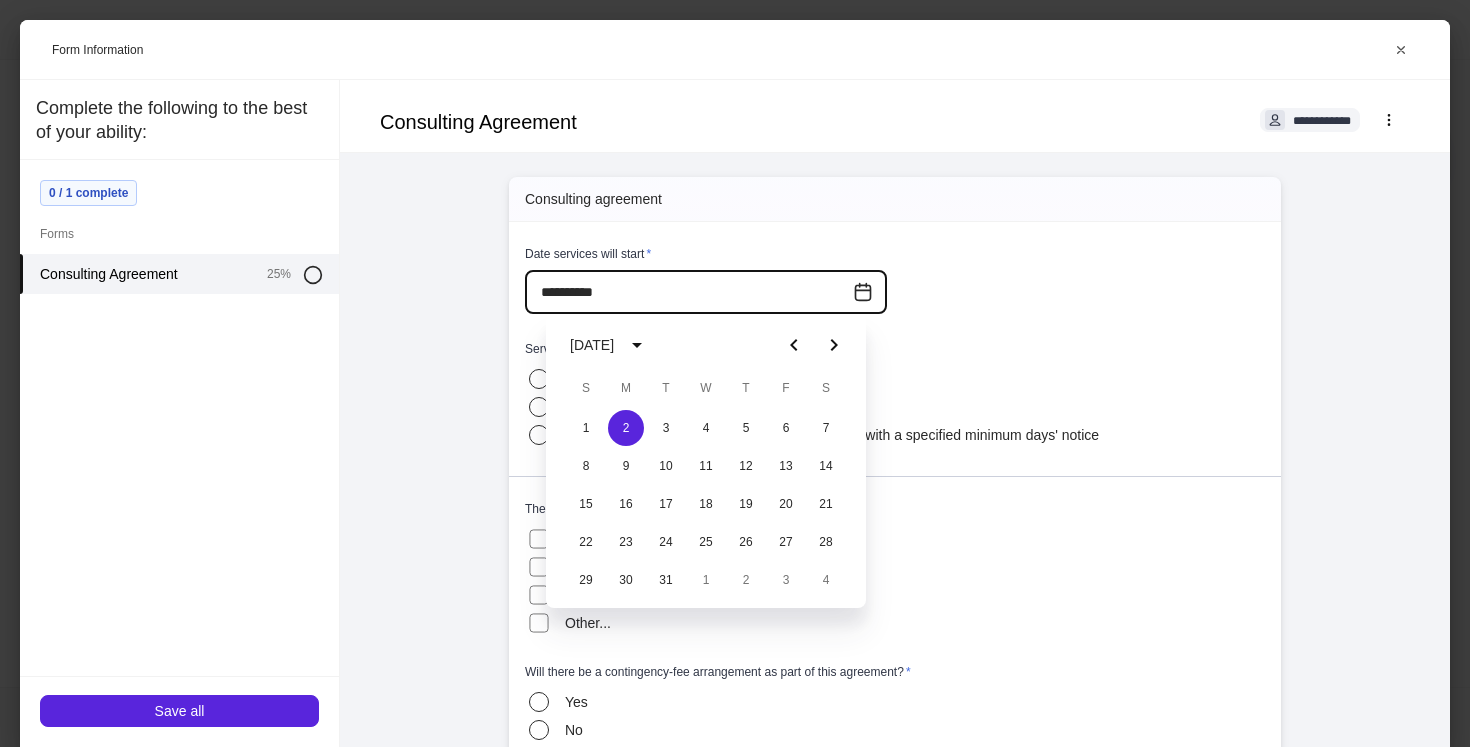 click on "**********" at bounding box center (706, 292) 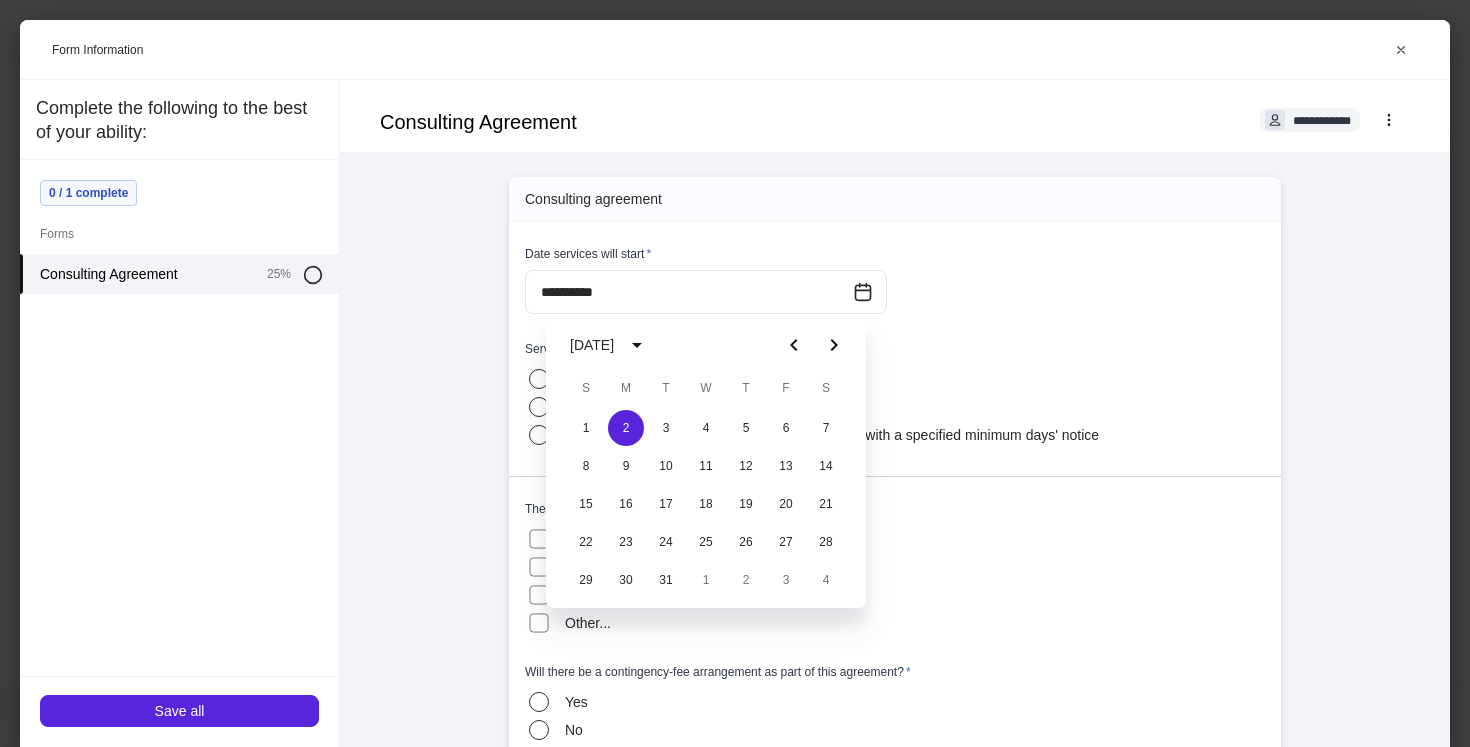 click 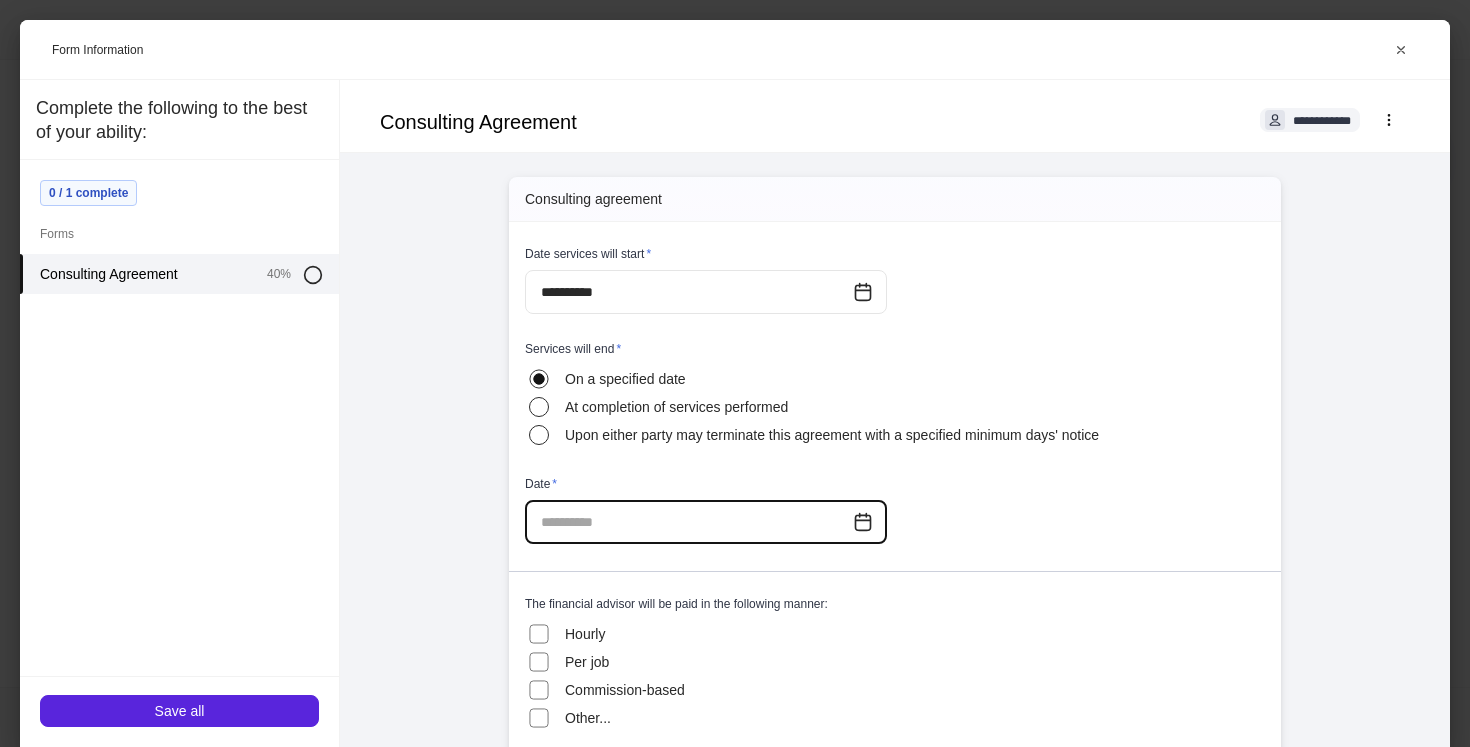 click at bounding box center (689, 522) 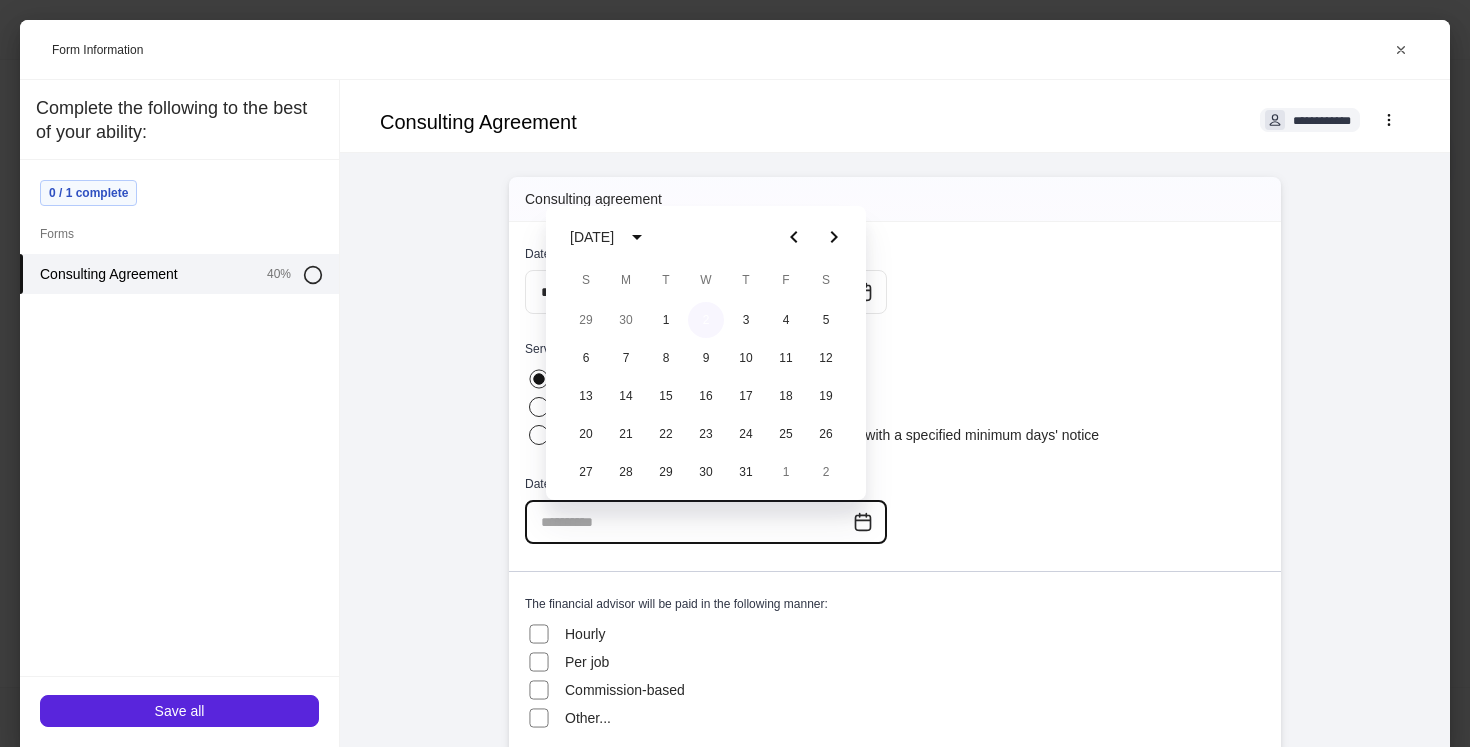 click on "2" at bounding box center (706, 320) 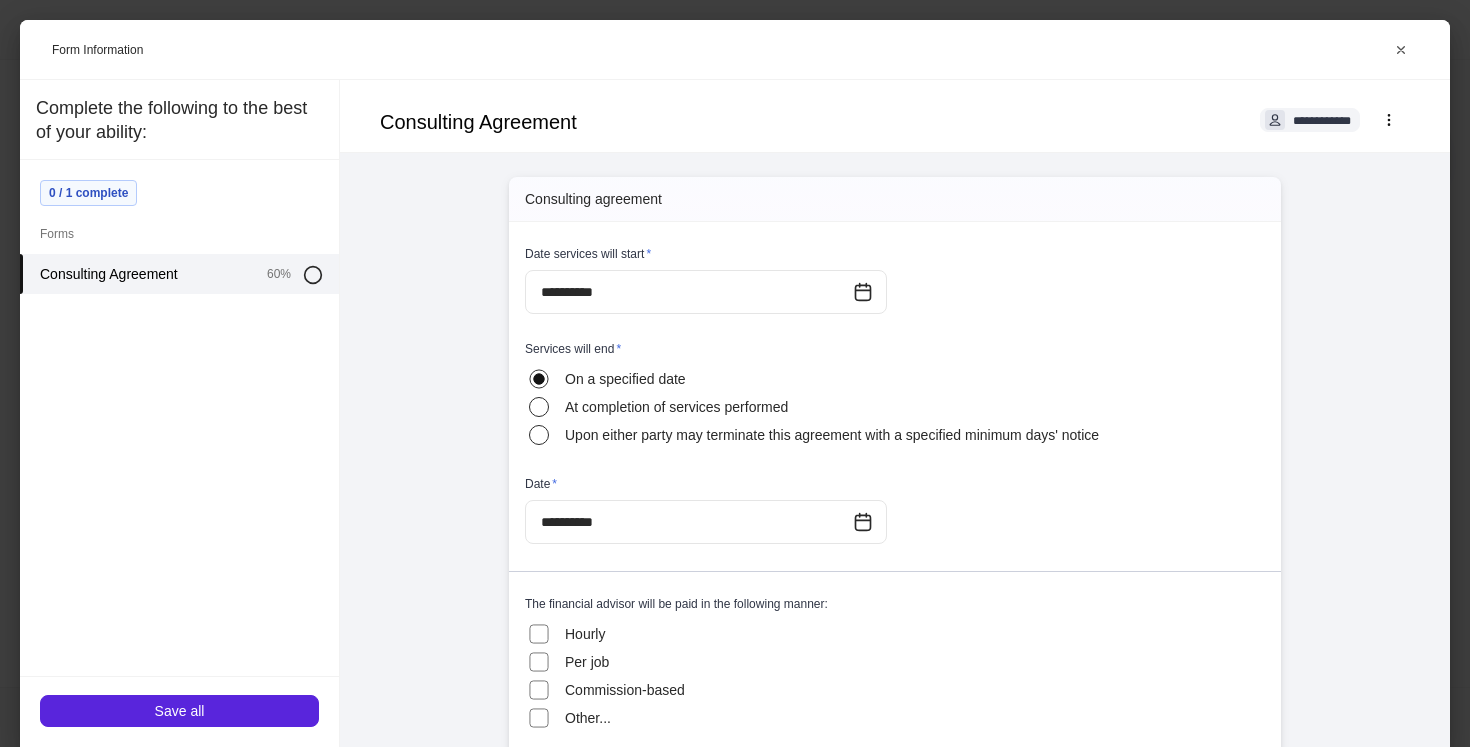type on "**********" 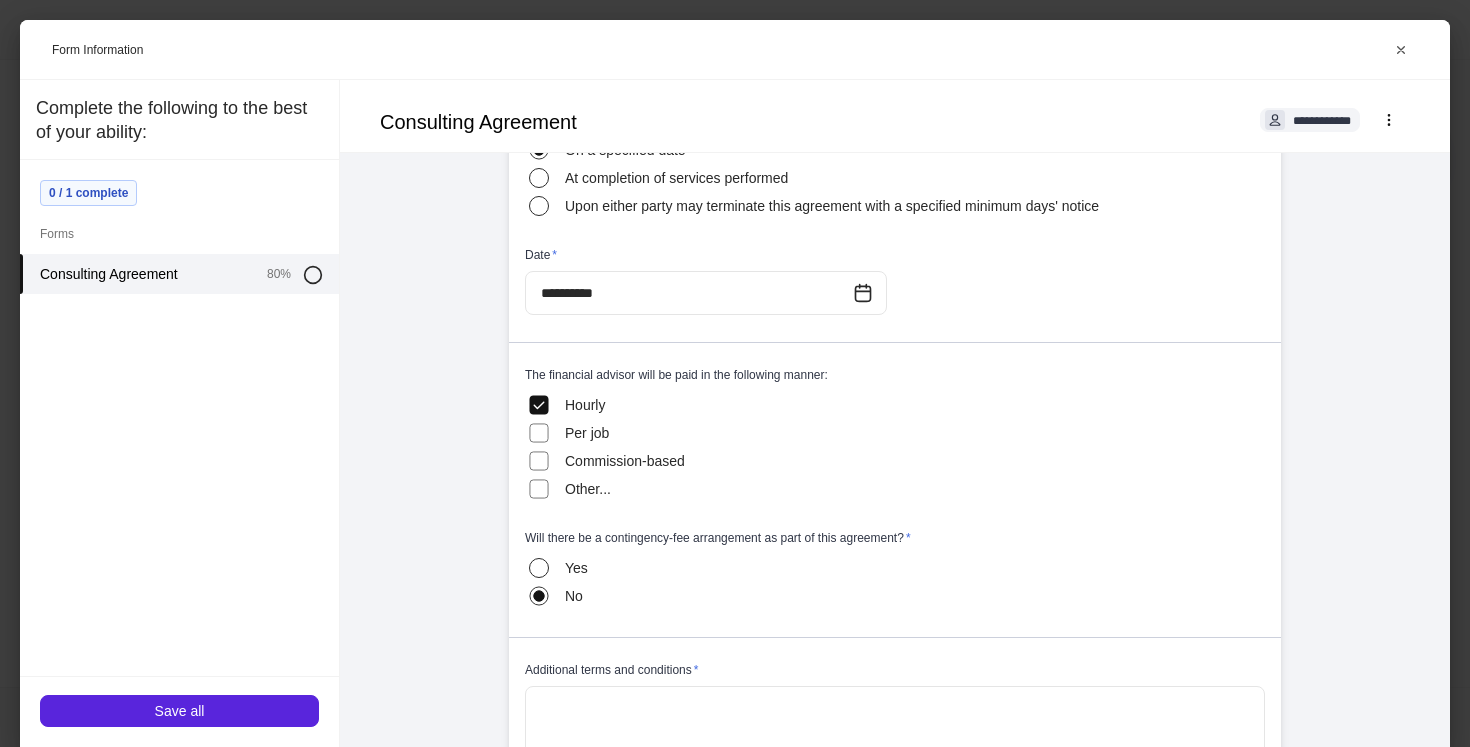 scroll, scrollTop: 284, scrollLeft: 0, axis: vertical 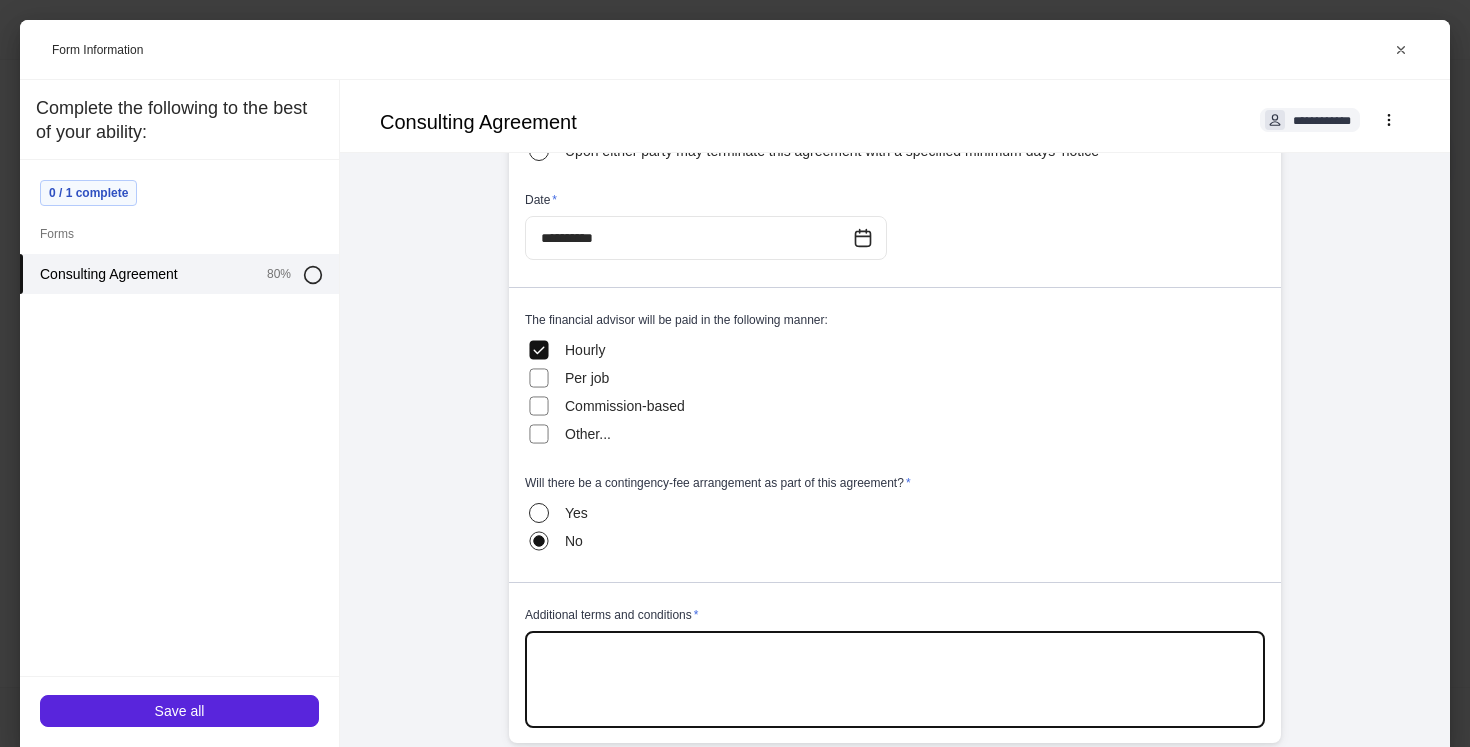 click at bounding box center (895, 680) 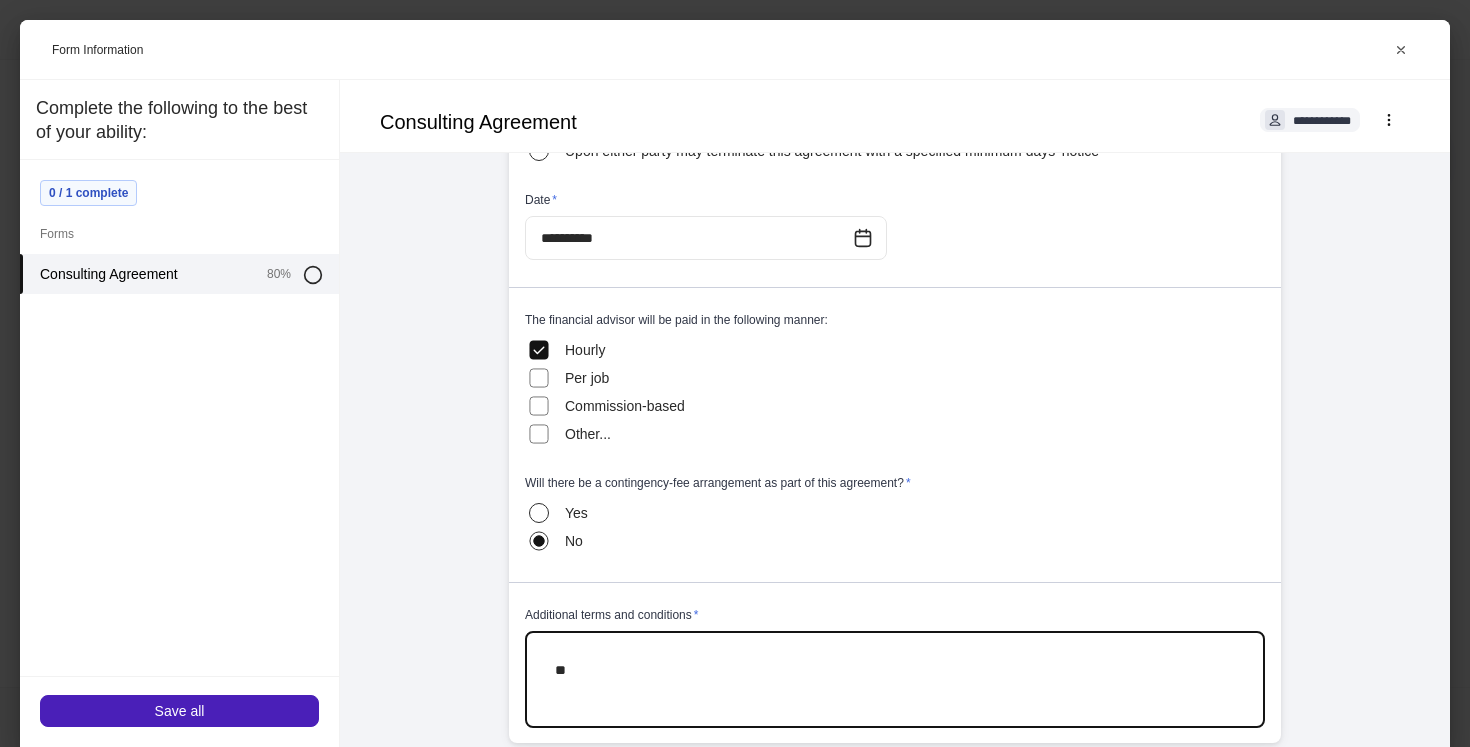 type on "**" 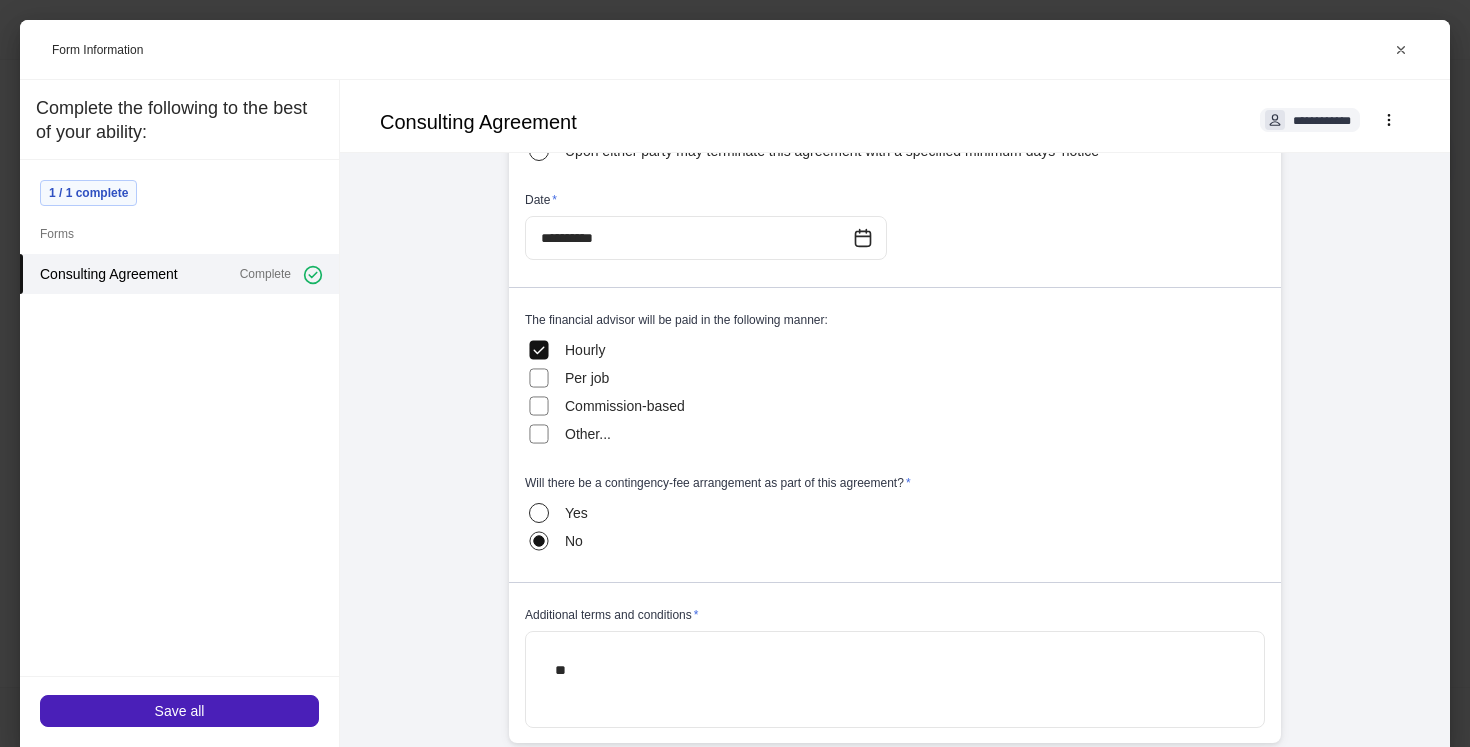 click on "Save all" at bounding box center [179, 711] 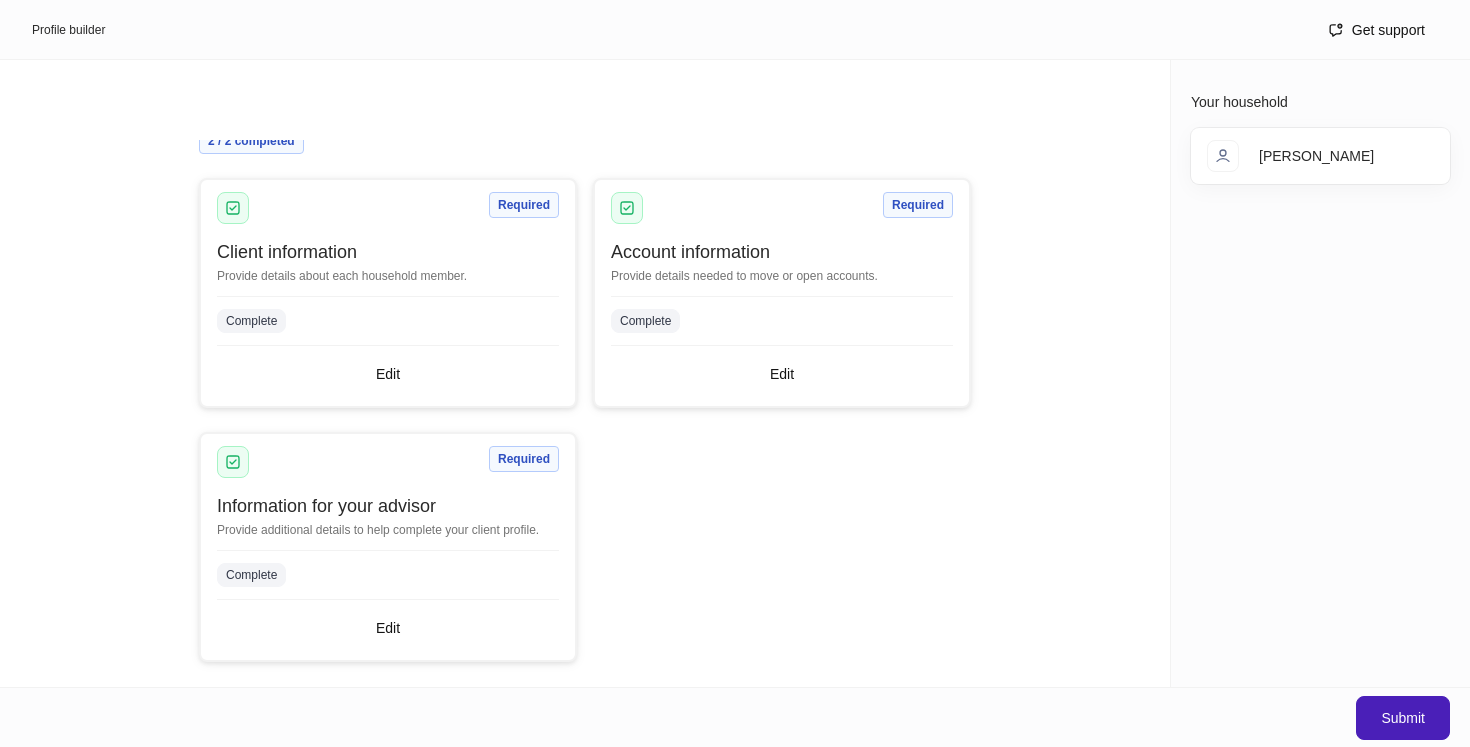 click on "Submit" at bounding box center (1403, 718) 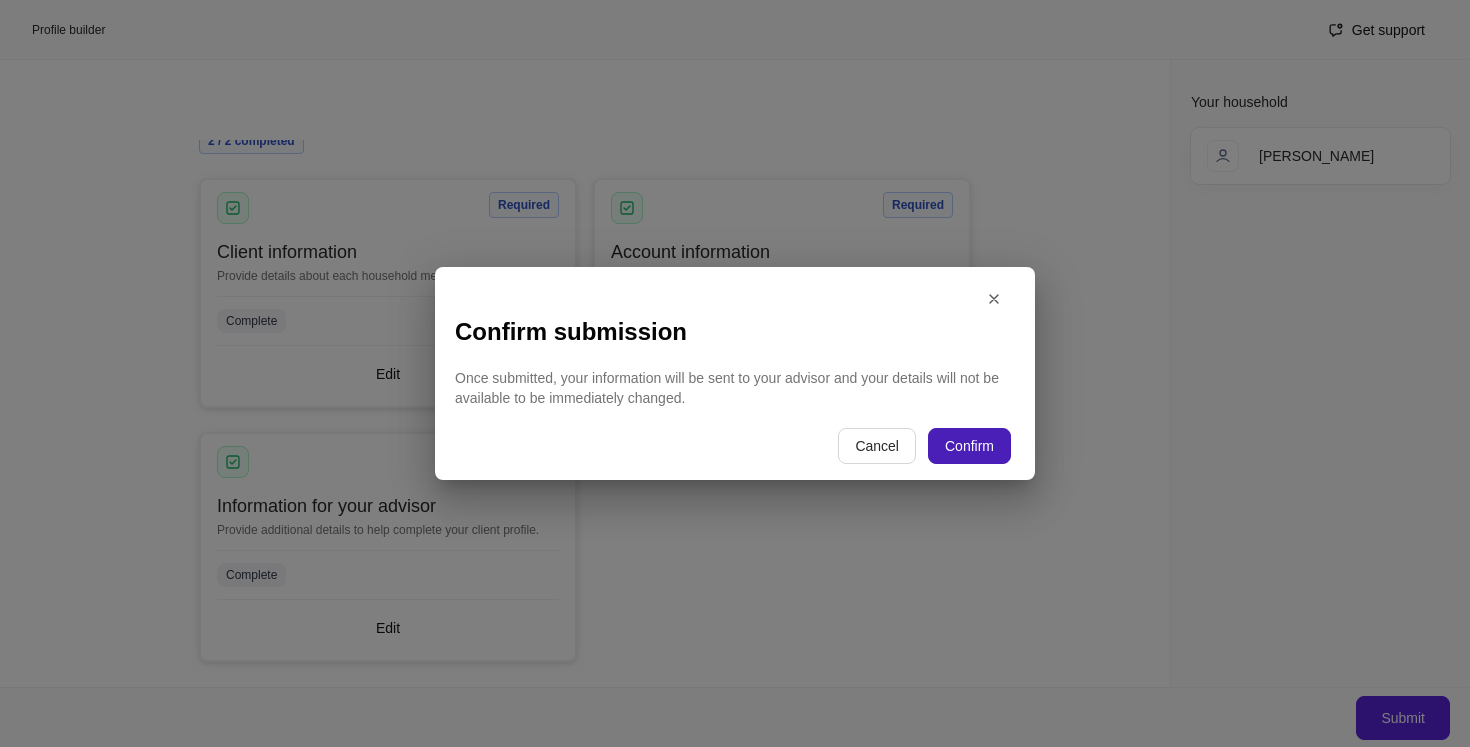 click on "Confirm" at bounding box center [969, 446] 